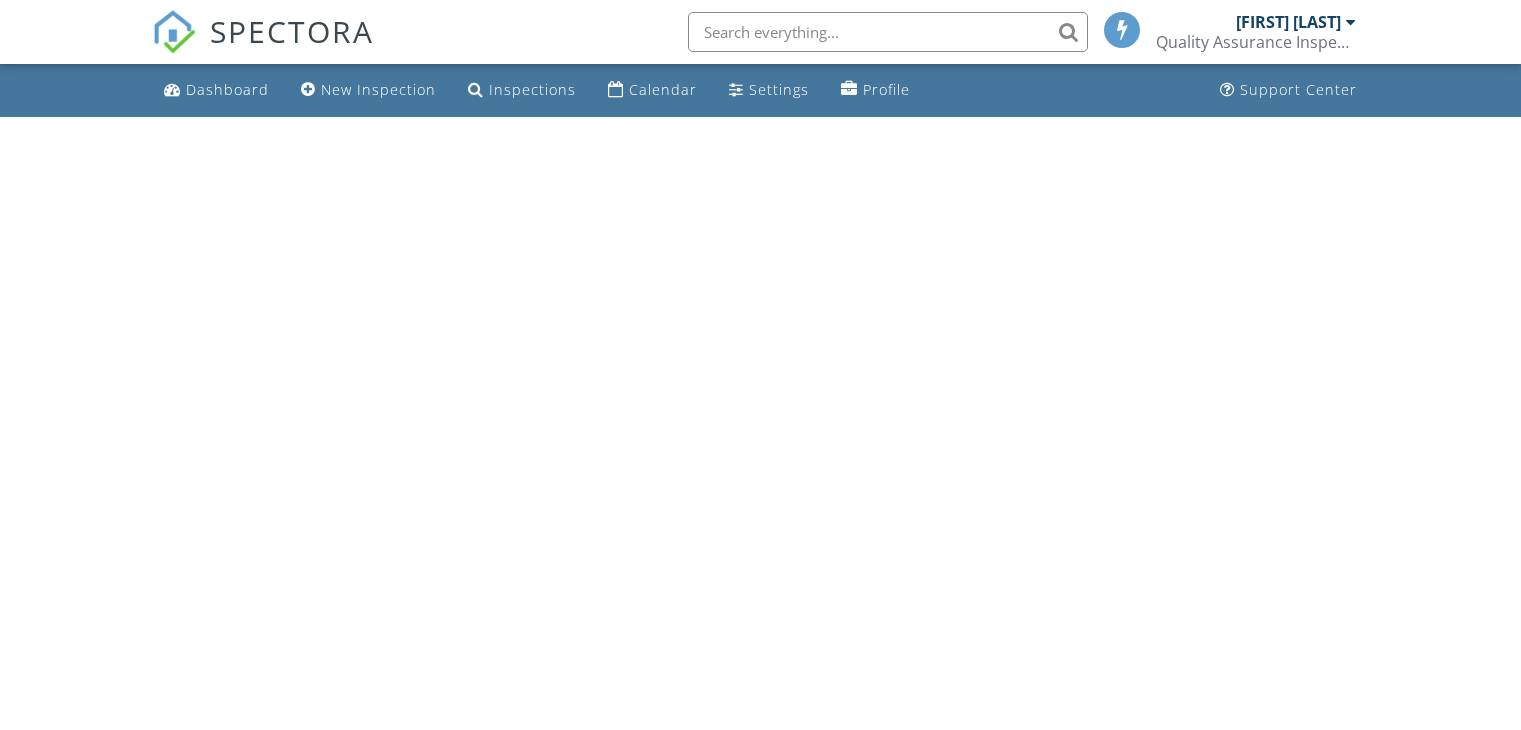 scroll, scrollTop: 0, scrollLeft: 0, axis: both 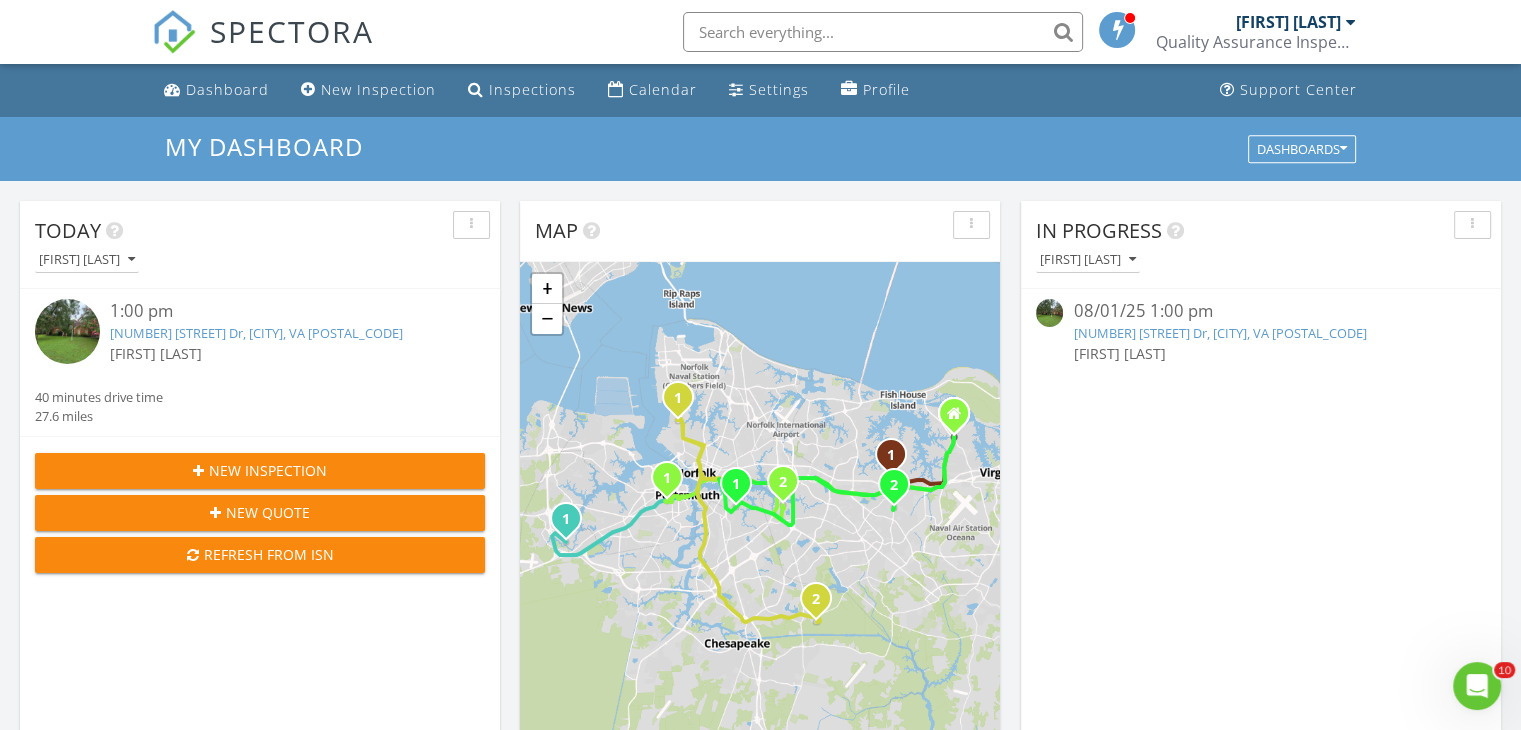 click on "My Dashboard
Dashboards" at bounding box center [760, 149] 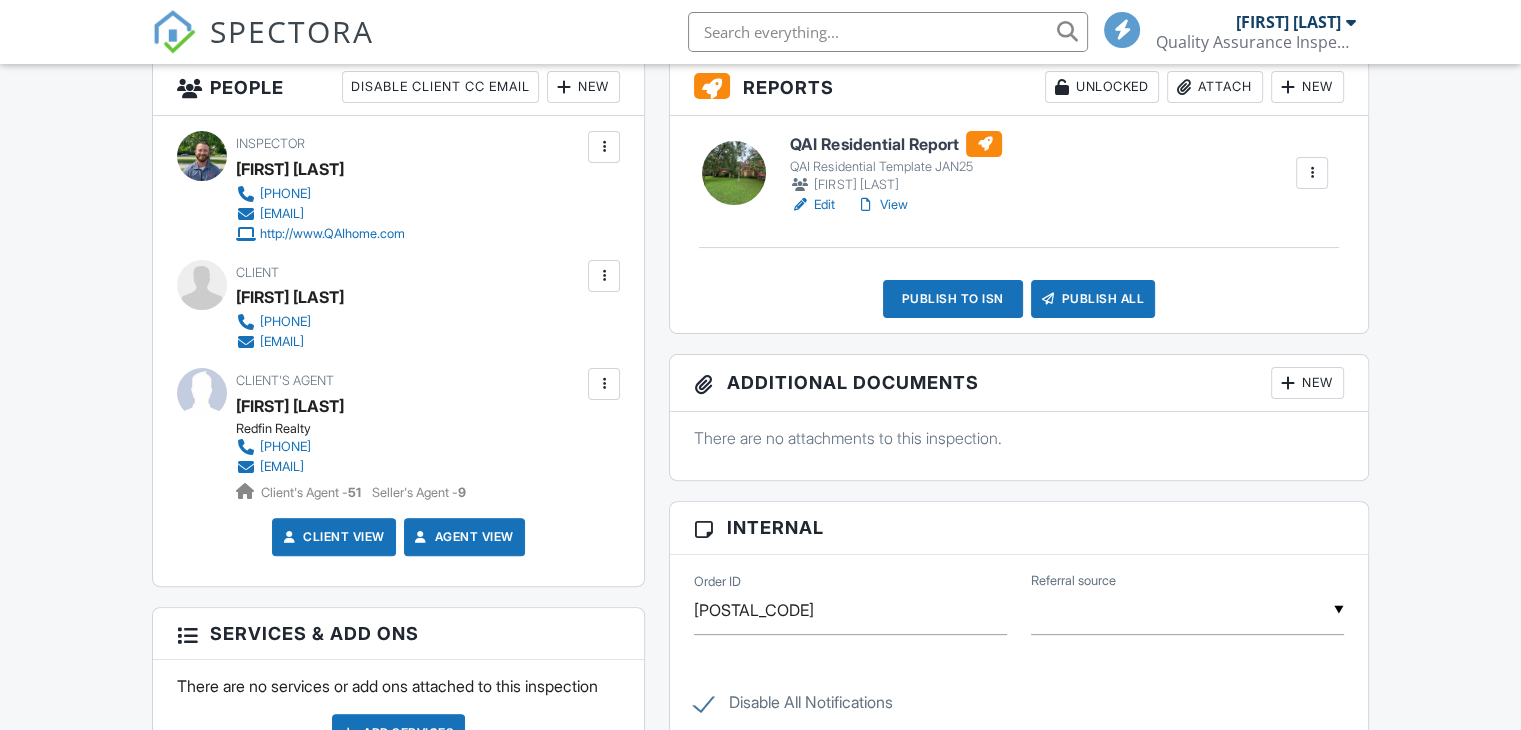 scroll, scrollTop: 619, scrollLeft: 0, axis: vertical 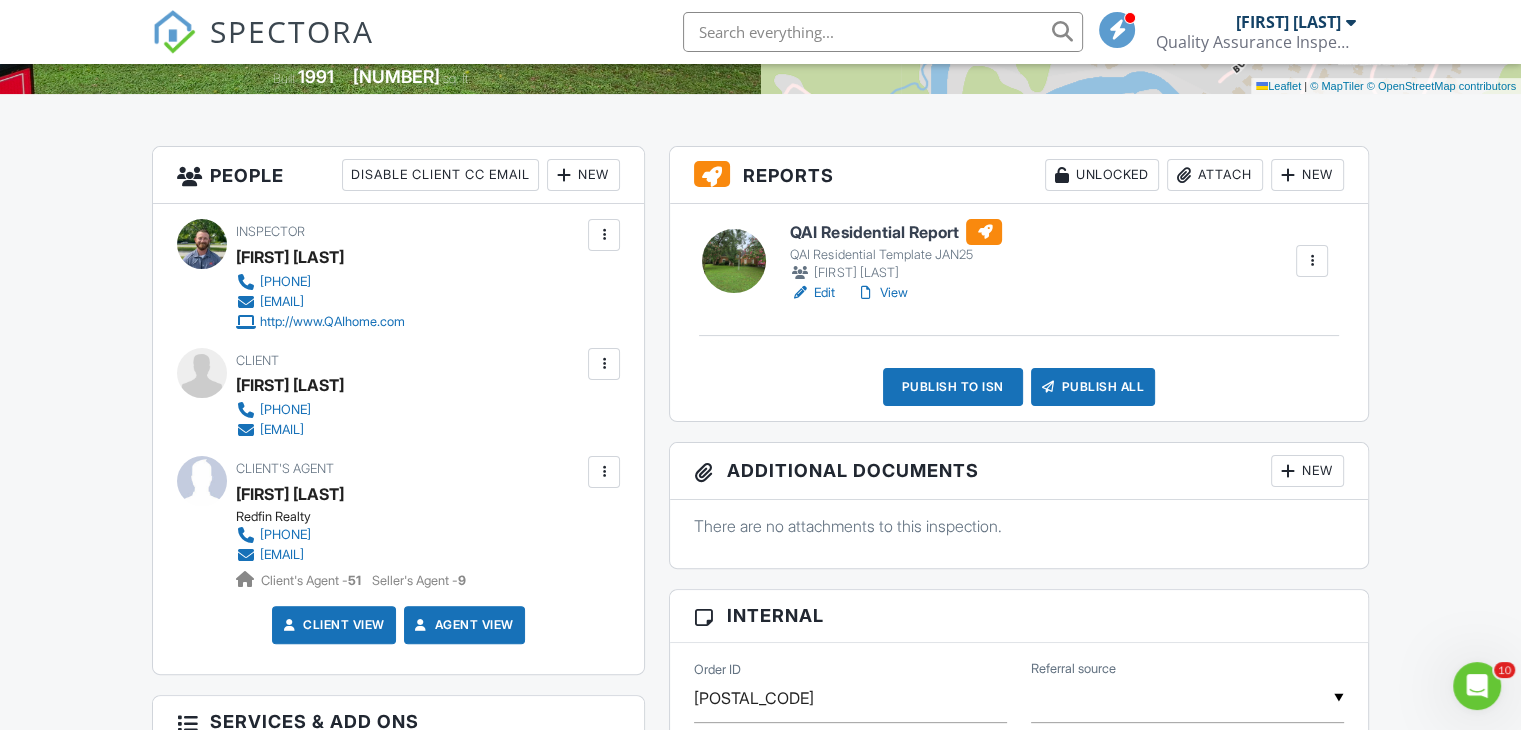 click on "View" at bounding box center (881, 293) 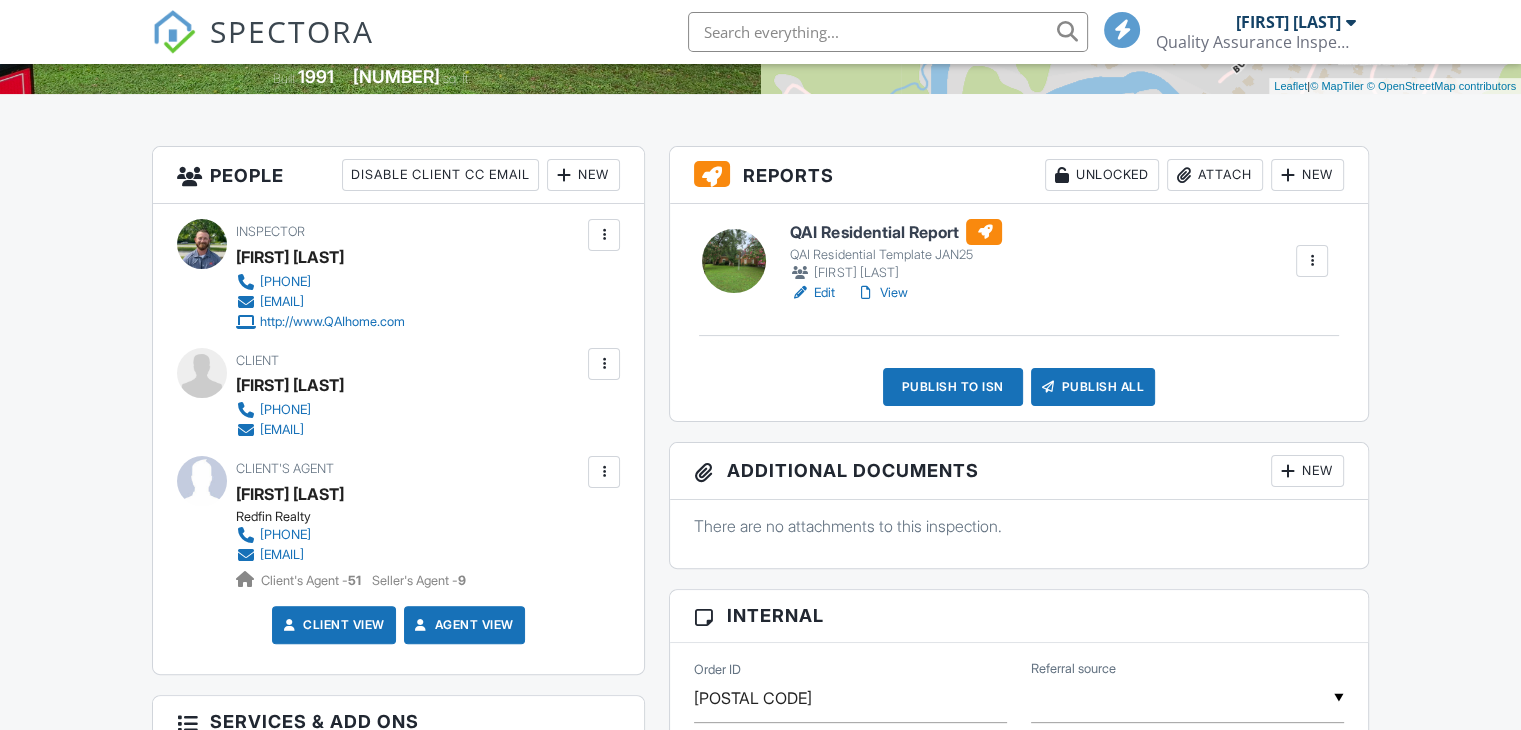 scroll, scrollTop: 440, scrollLeft: 0, axis: vertical 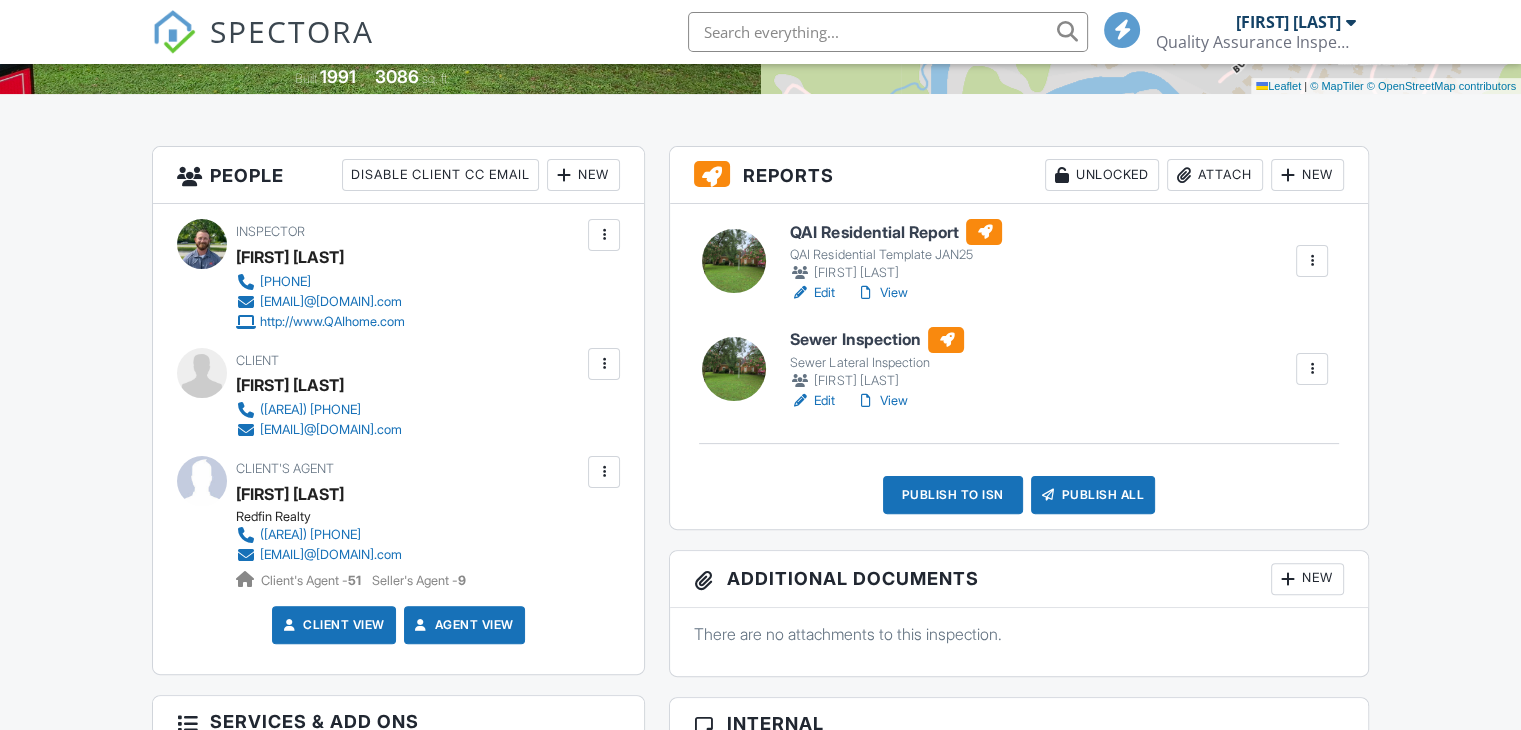 click on "View" at bounding box center [881, 401] 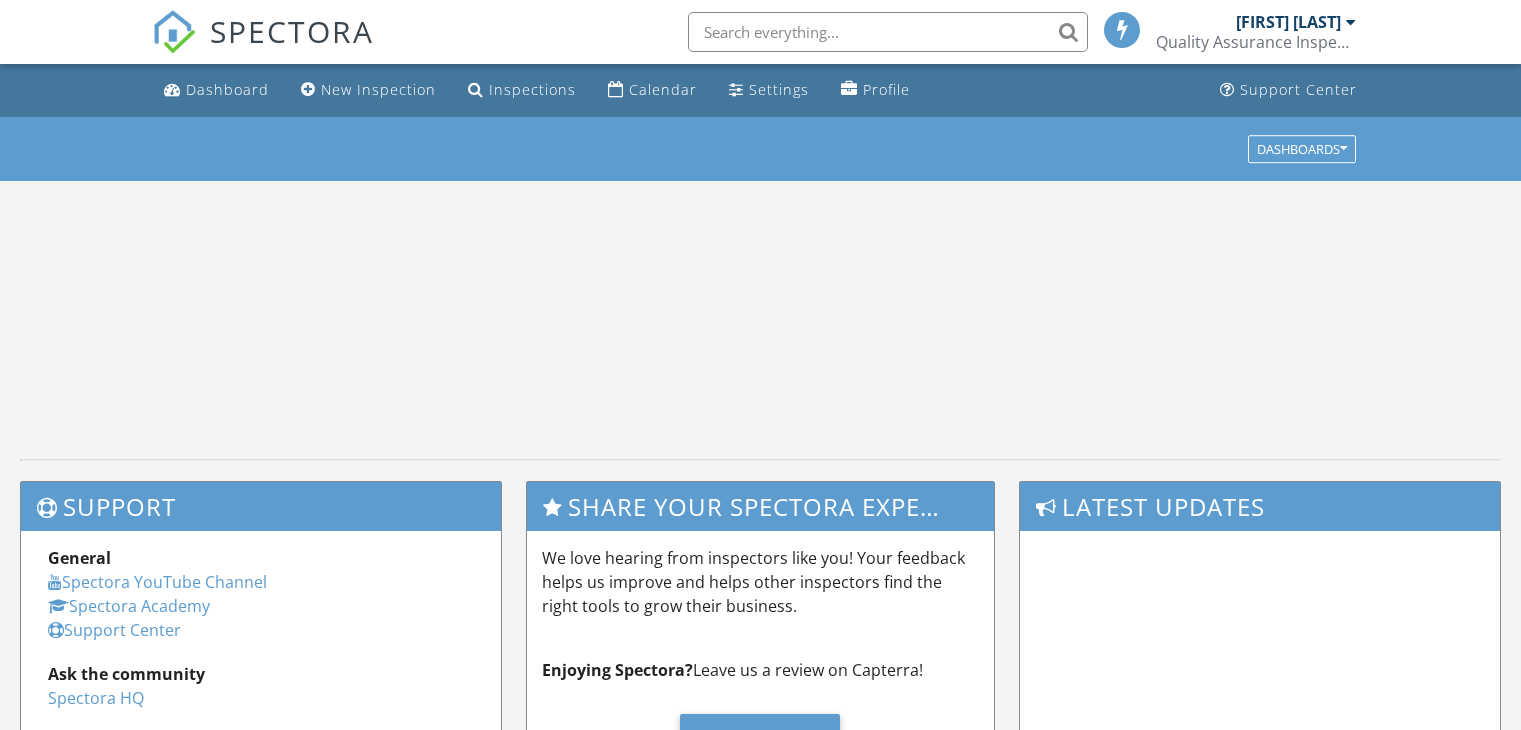 scroll, scrollTop: 0, scrollLeft: 0, axis: both 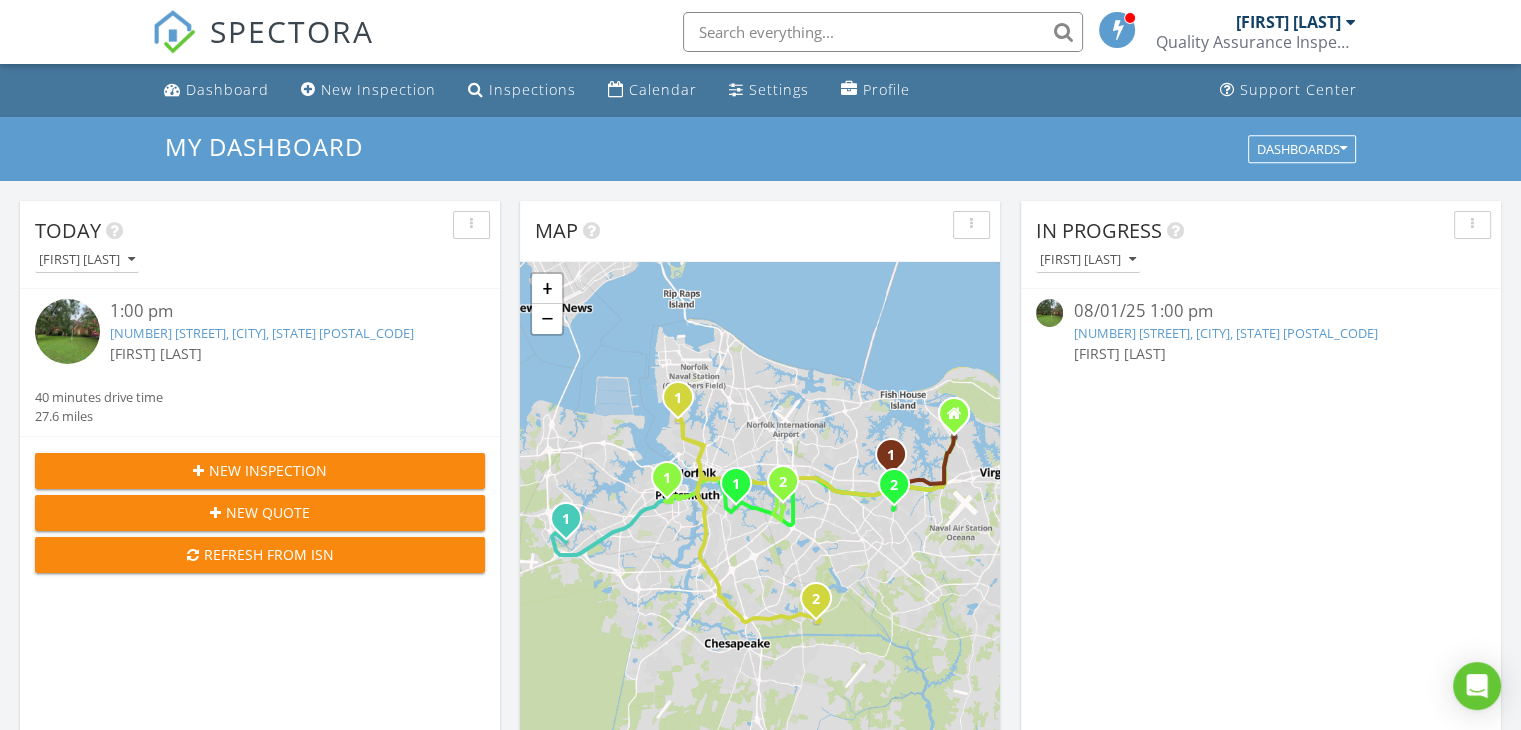 click on "1545 Odman Dr, Chesapeake, VA 23321" at bounding box center [262, 333] 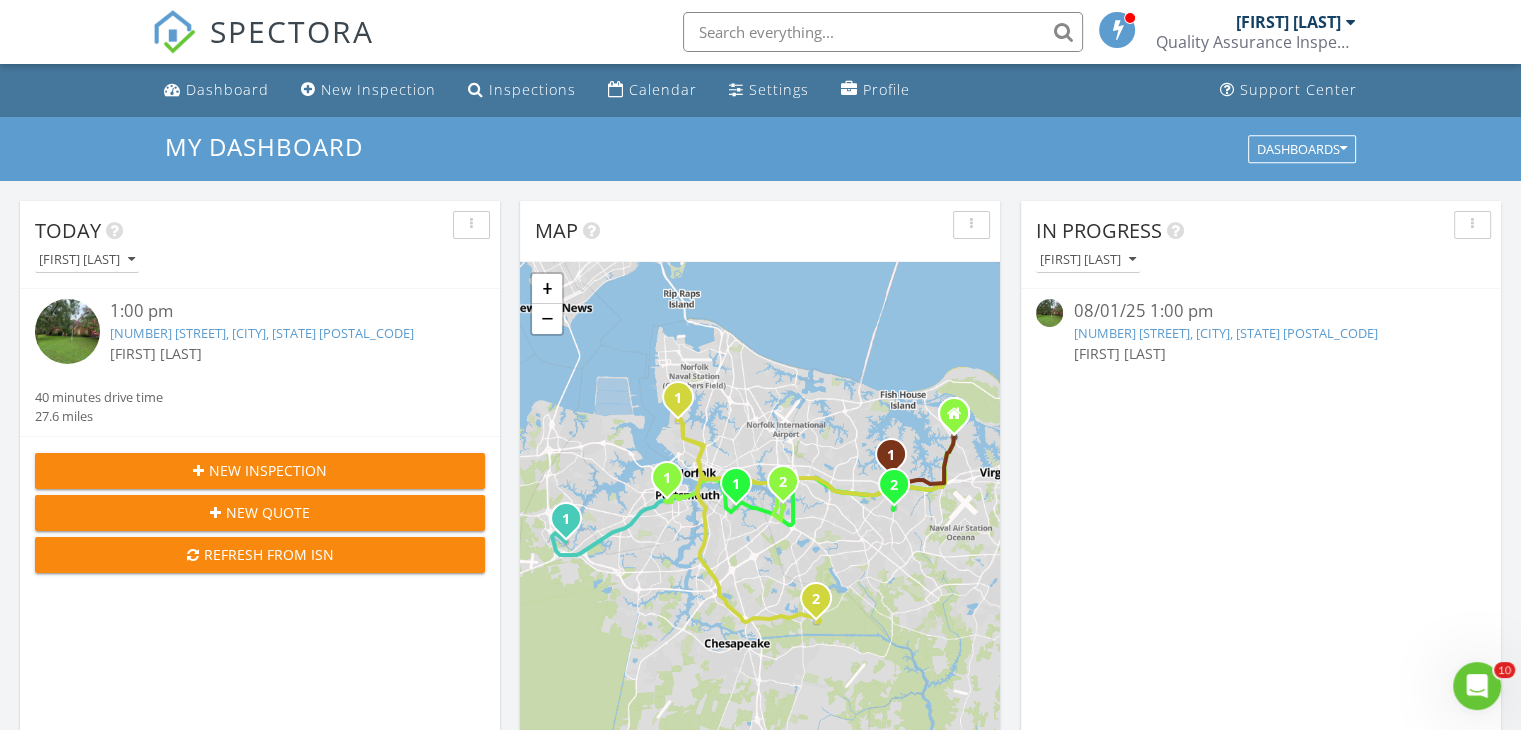 scroll, scrollTop: 0, scrollLeft: 0, axis: both 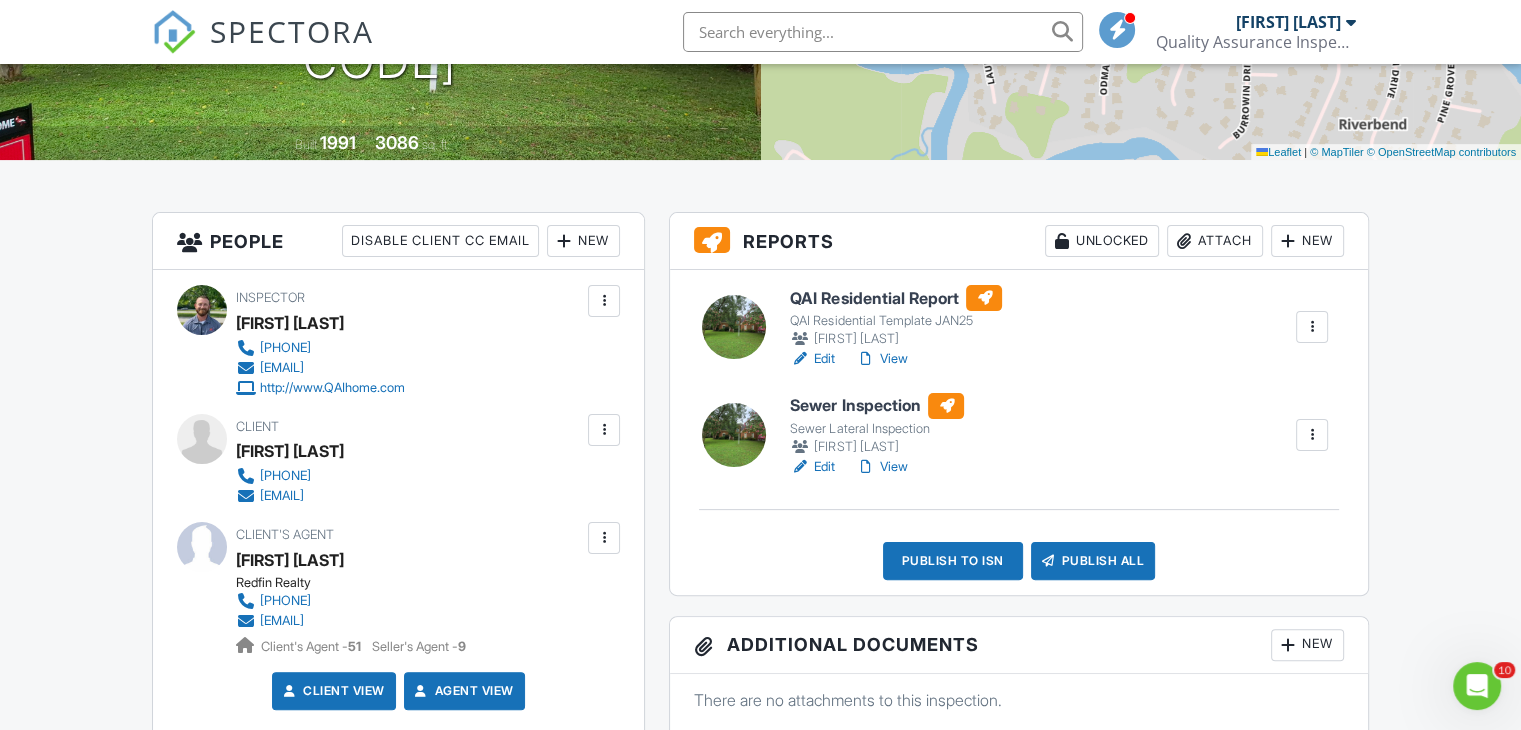 click on "View" at bounding box center [881, 359] 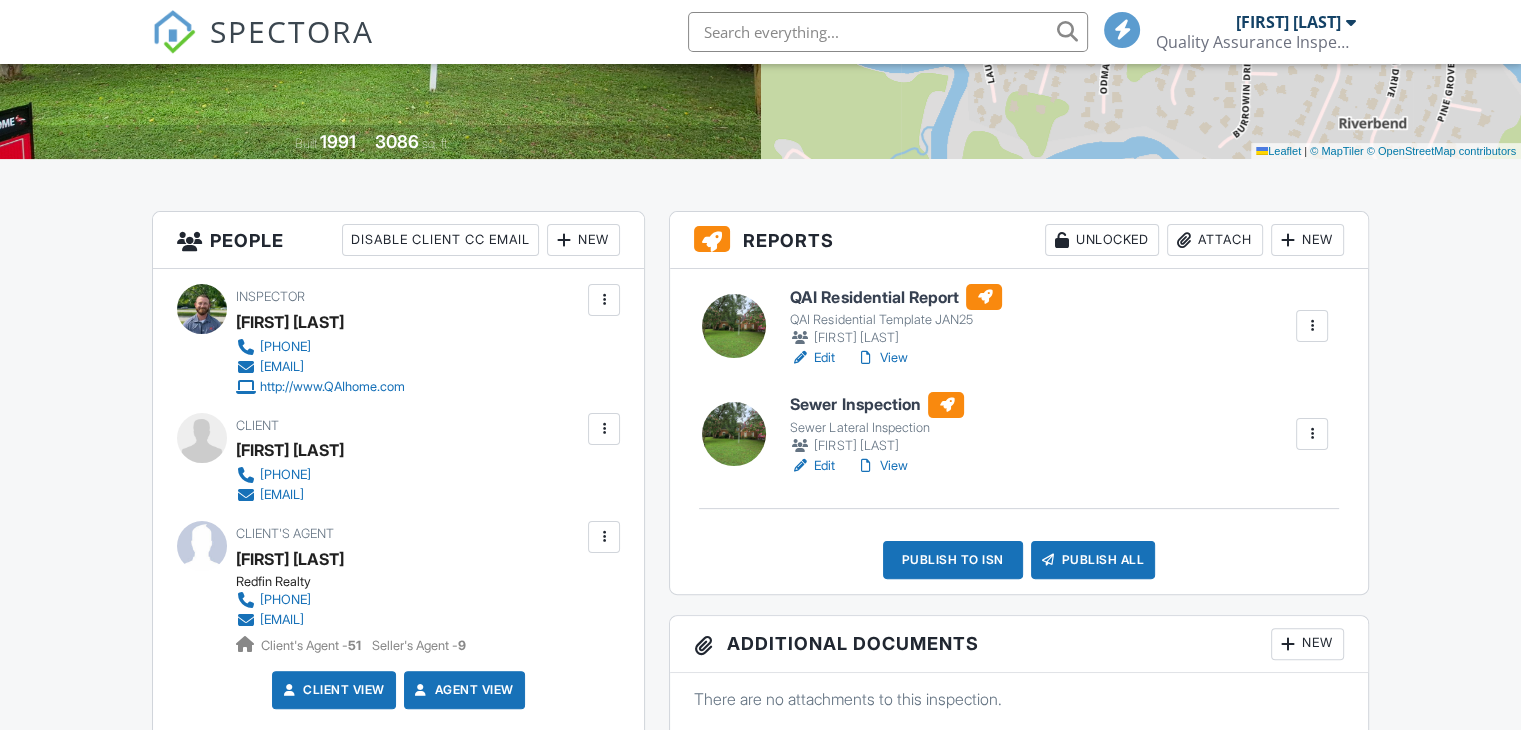 scroll, scrollTop: 375, scrollLeft: 0, axis: vertical 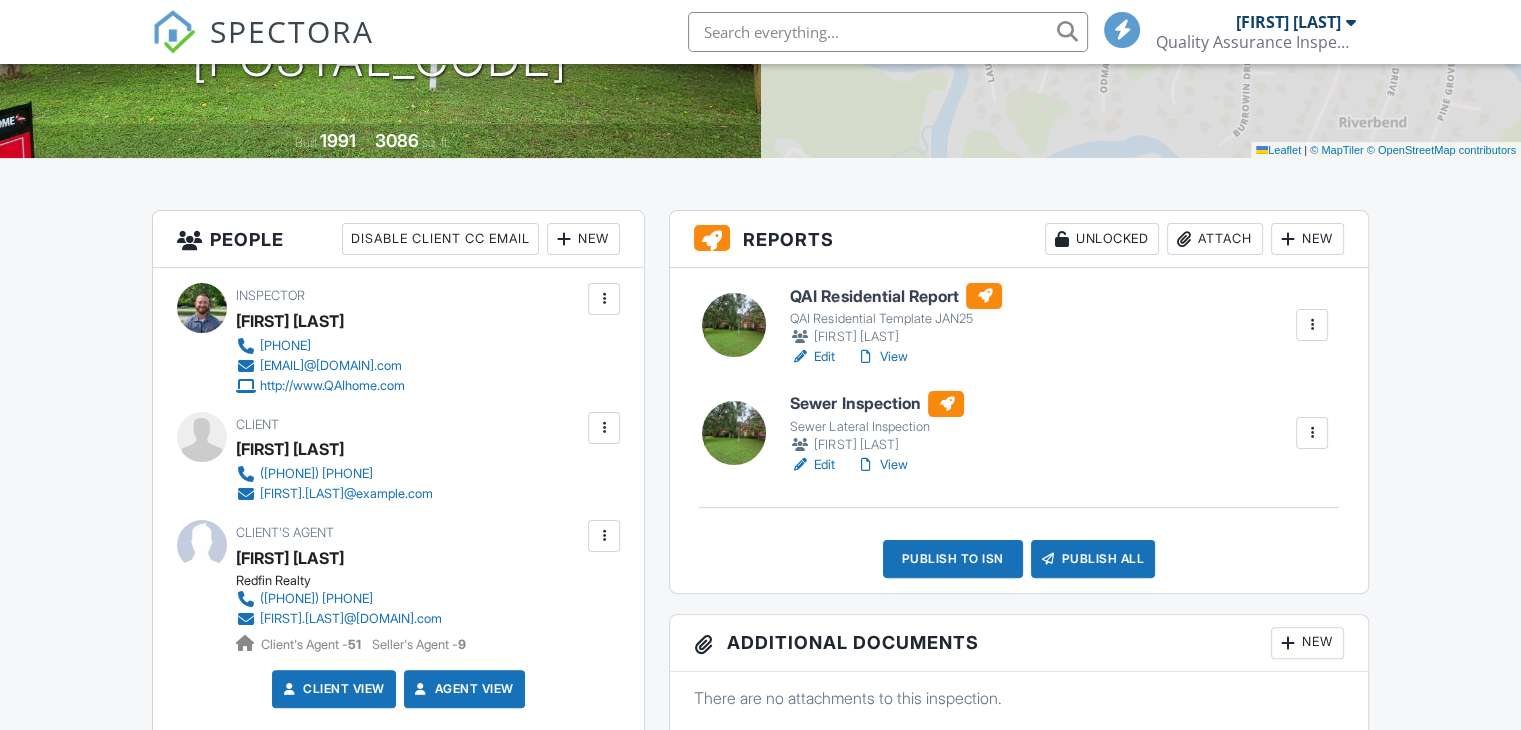click on "View" at bounding box center [881, 465] 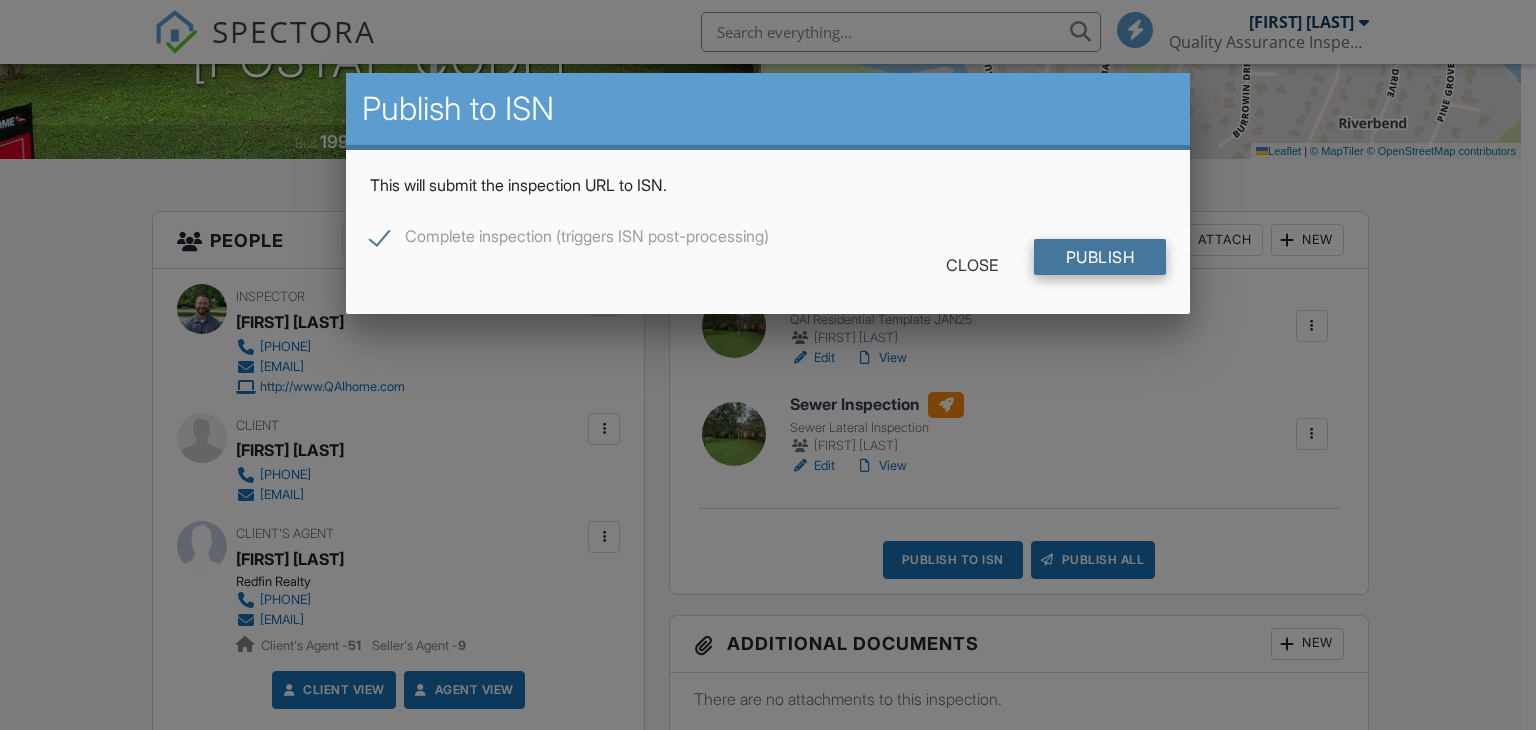 scroll, scrollTop: 375, scrollLeft: 0, axis: vertical 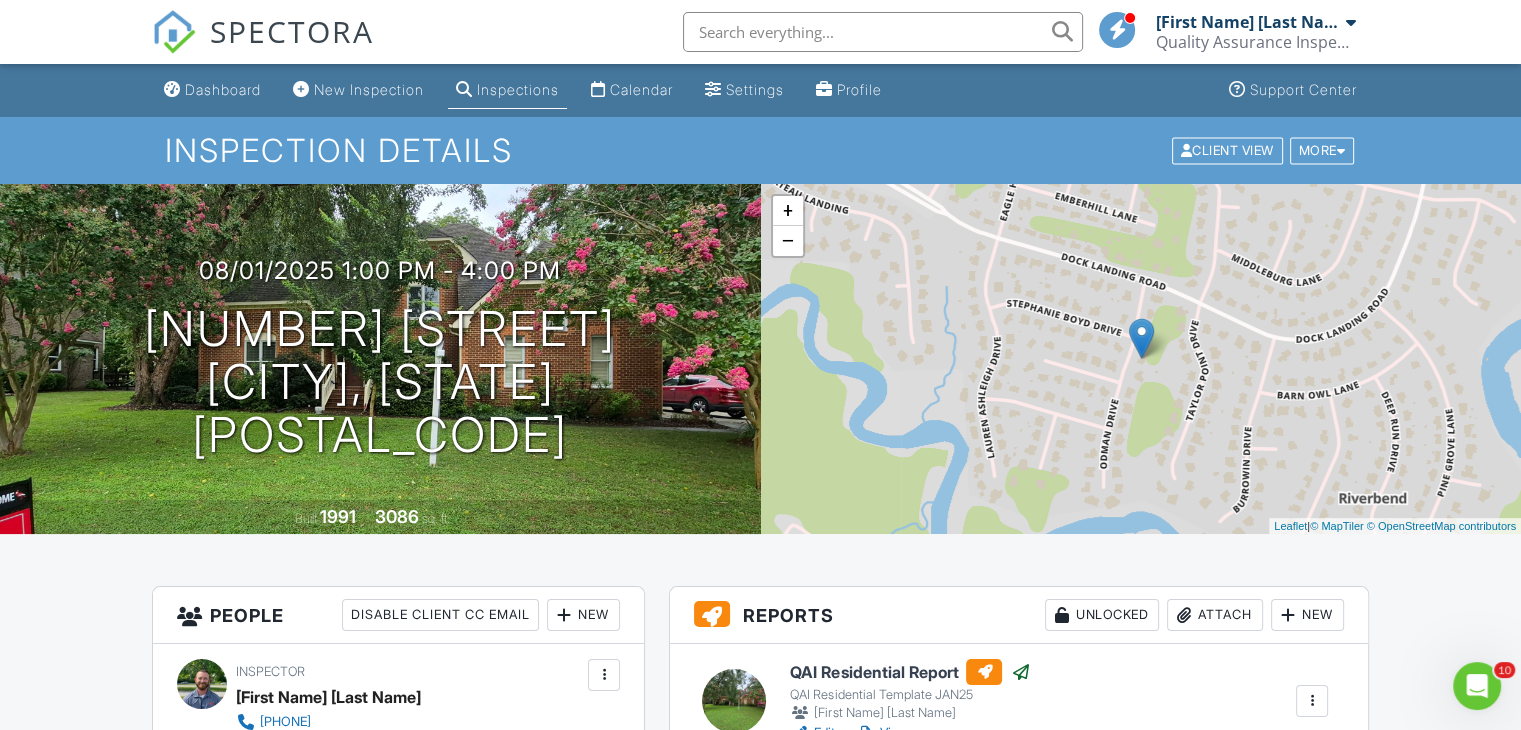 drag, startPoint x: 1352, startPoint y: 27, endPoint x: 1420, endPoint y: 48, distance: 71.168816 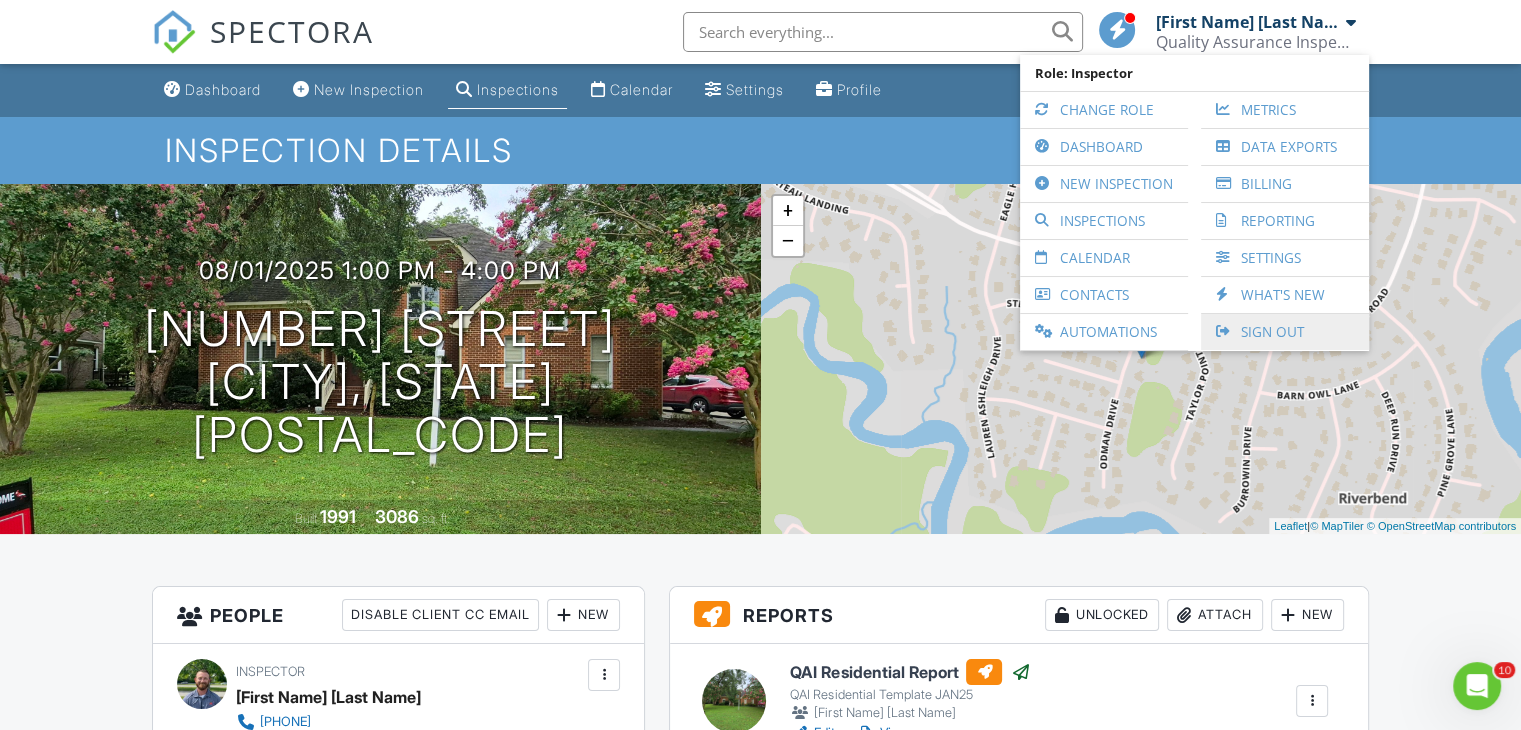click on "Sign Out" at bounding box center (1285, 332) 